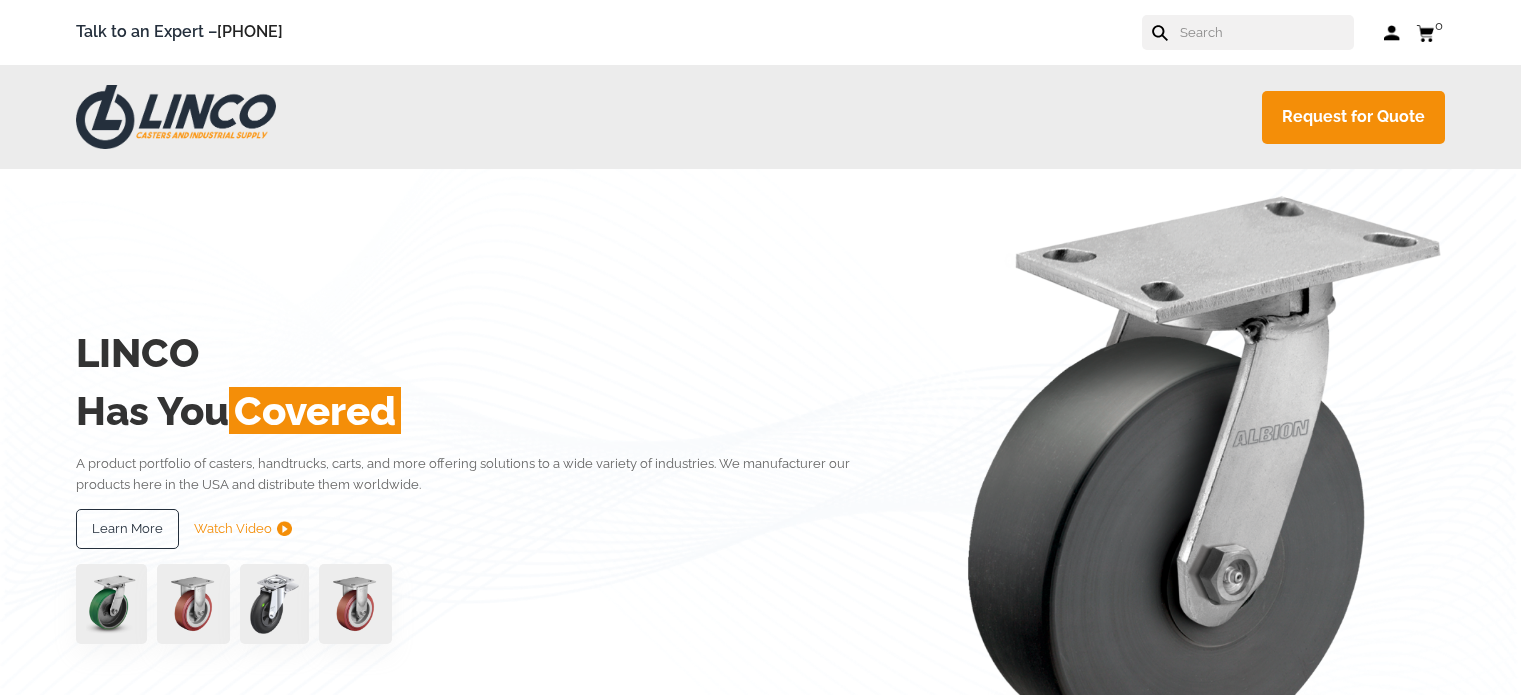scroll, scrollTop: 0, scrollLeft: 0, axis: both 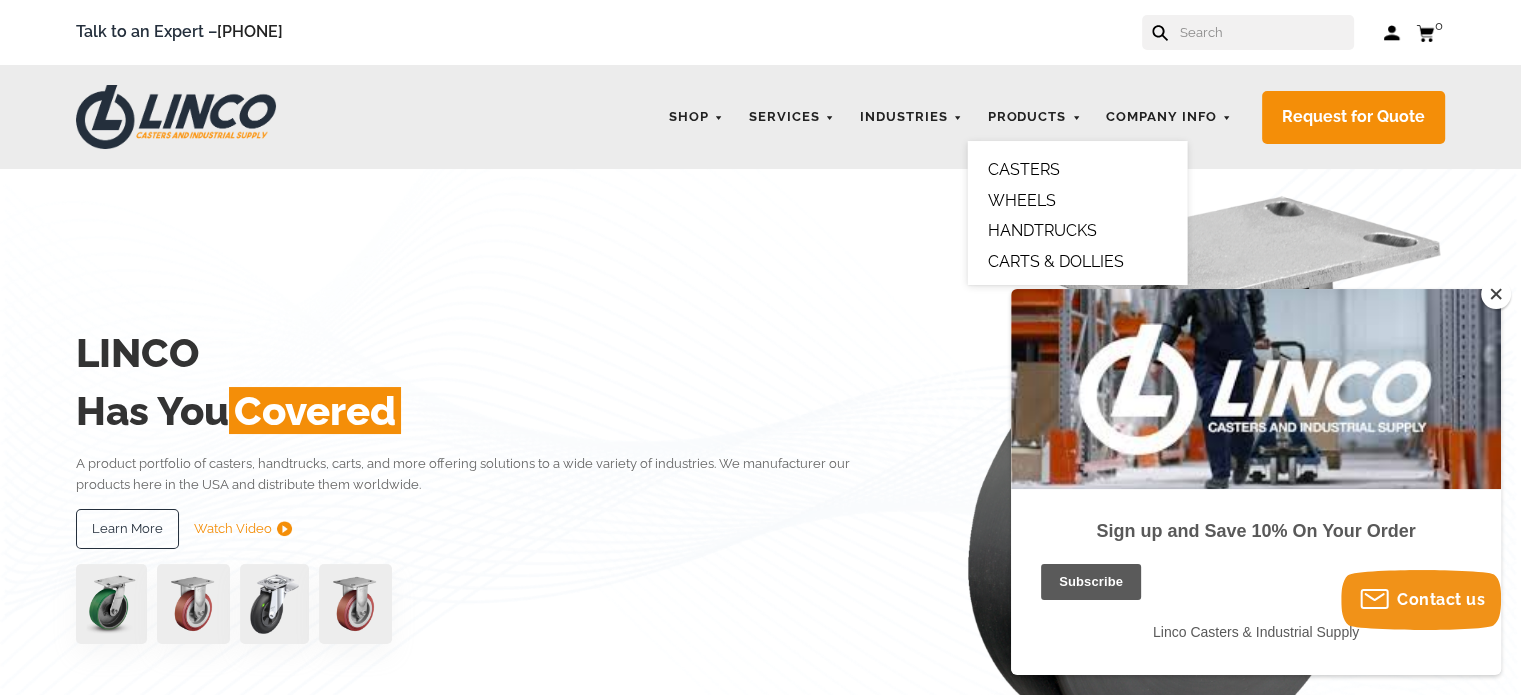 click on "WHEELS" at bounding box center (1021, 200) 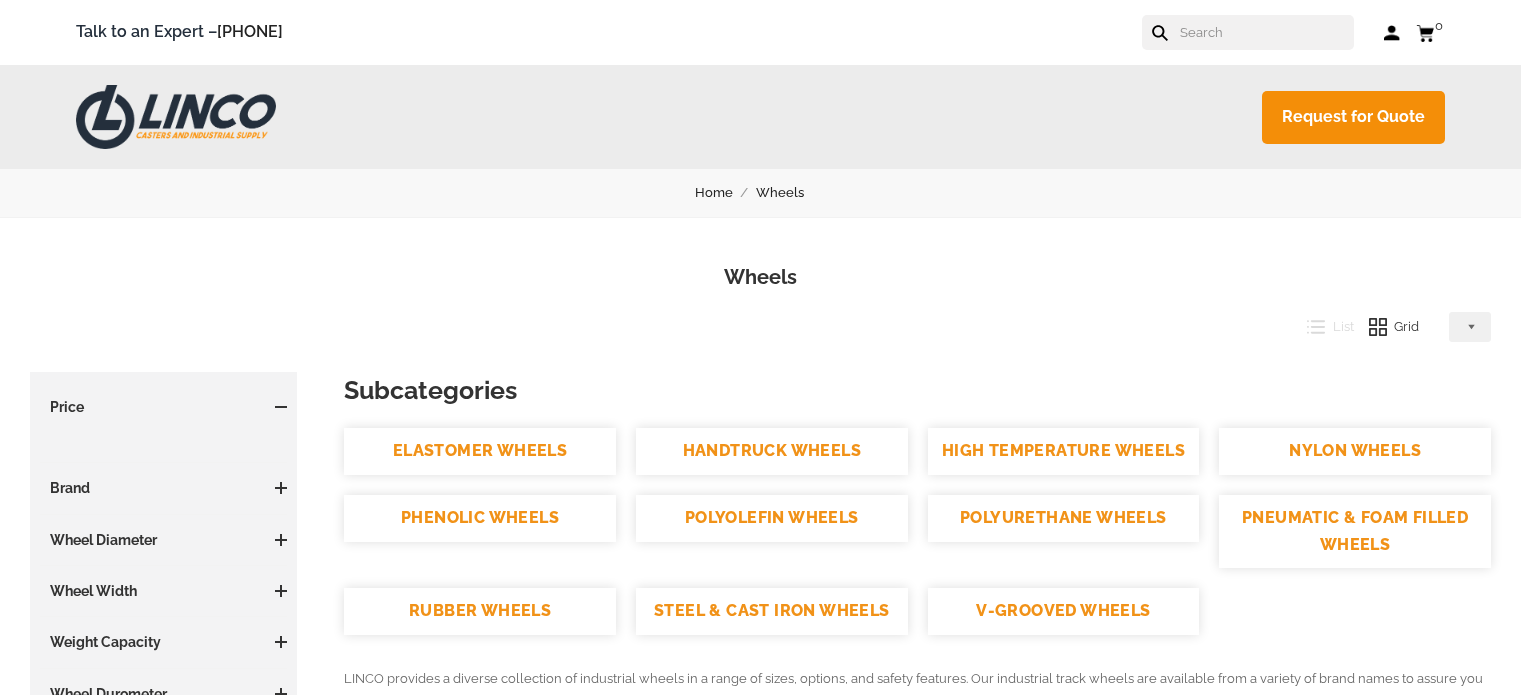 scroll, scrollTop: 0, scrollLeft: 0, axis: both 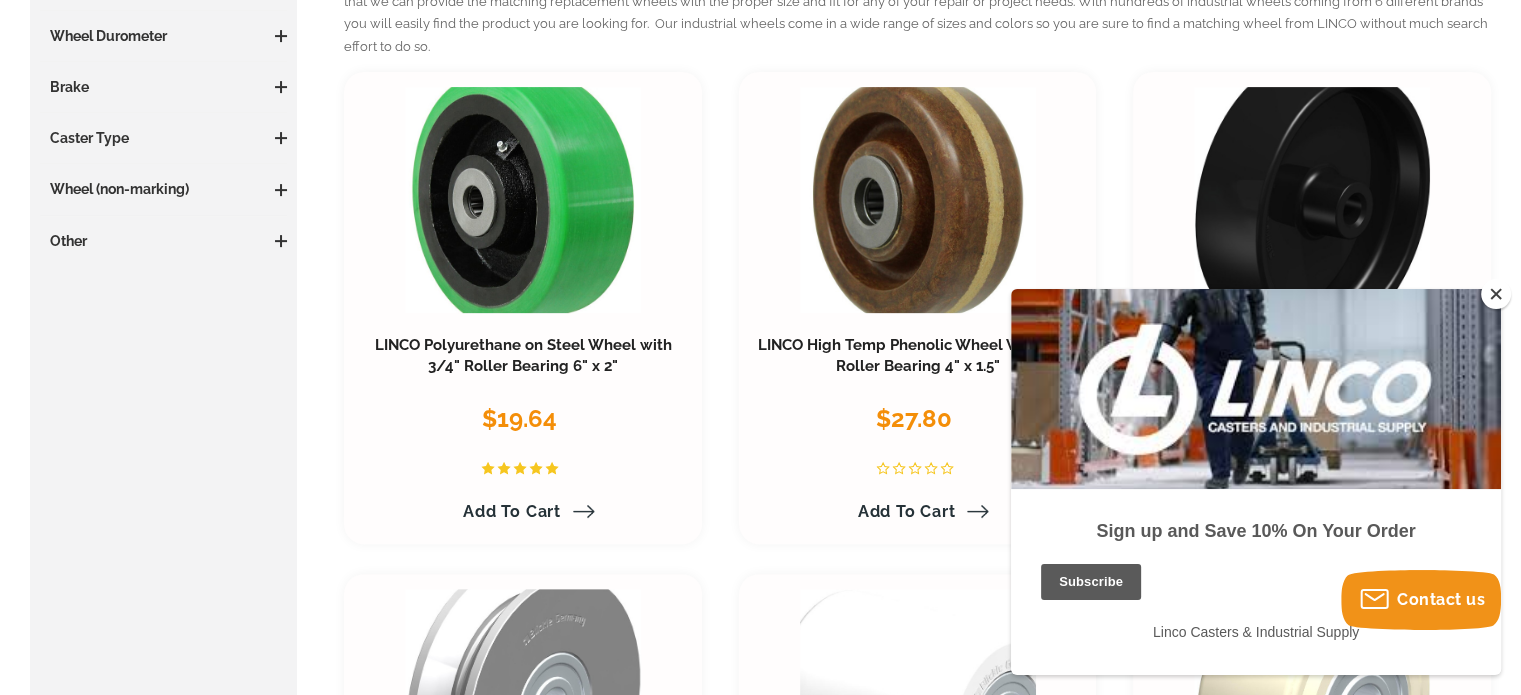 drag, startPoint x: 1496, startPoint y: 295, endPoint x: 5, endPoint y: 6, distance: 1518.7501 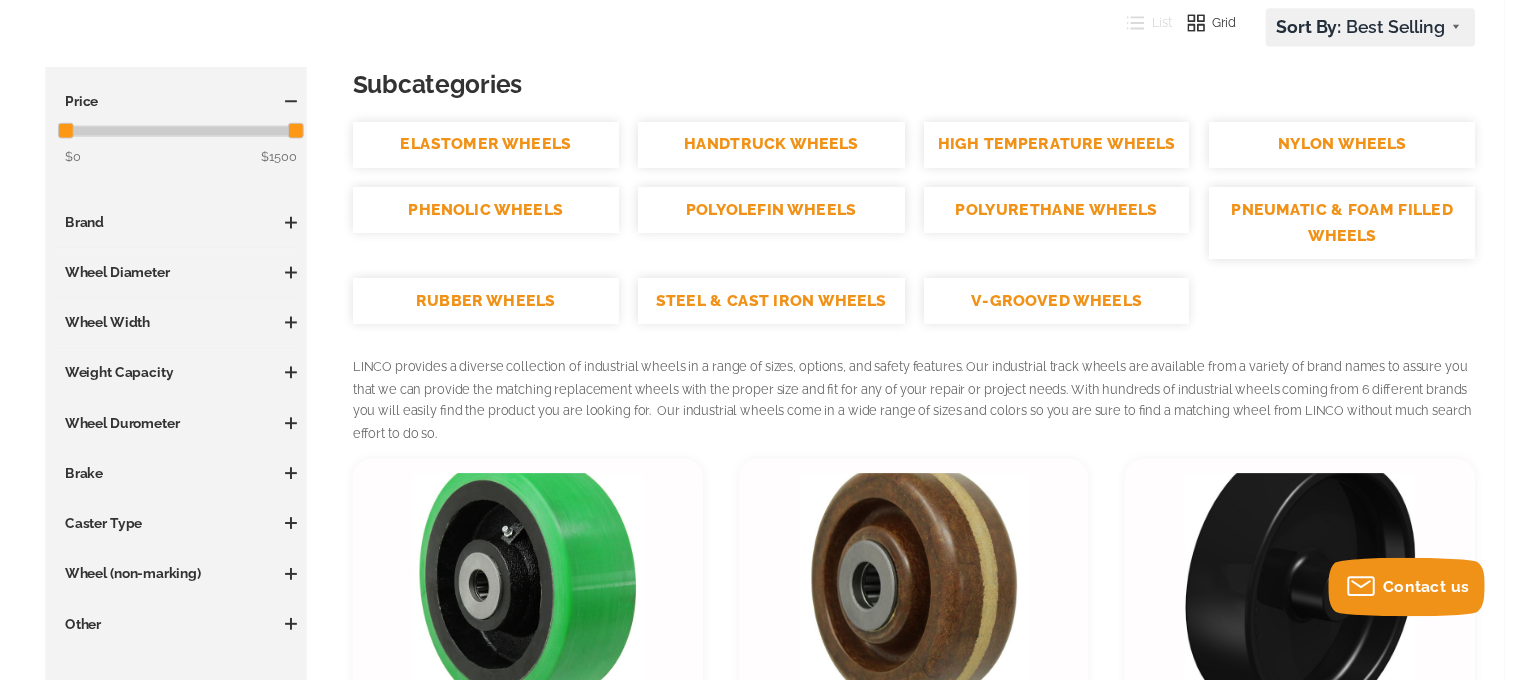 scroll, scrollTop: 0, scrollLeft: 0, axis: both 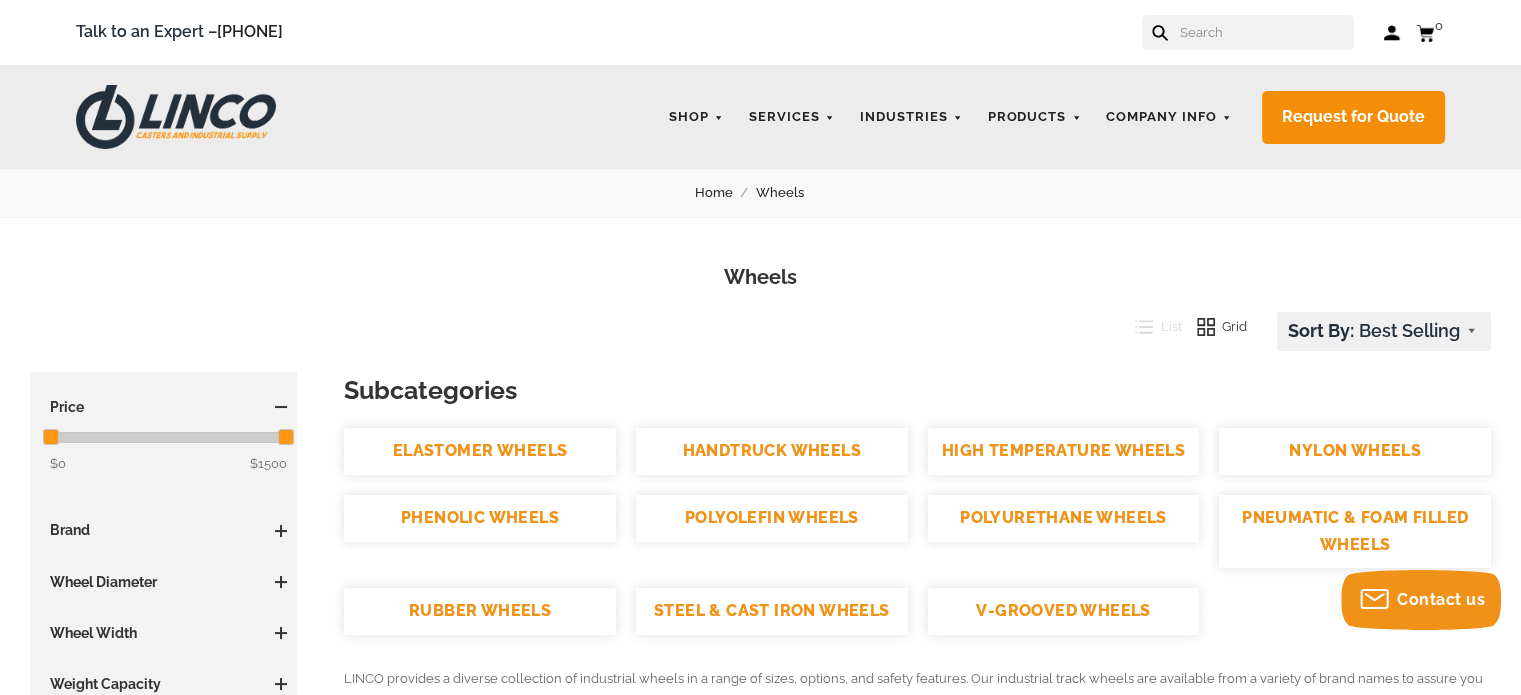 click at bounding box center [1266, 32] 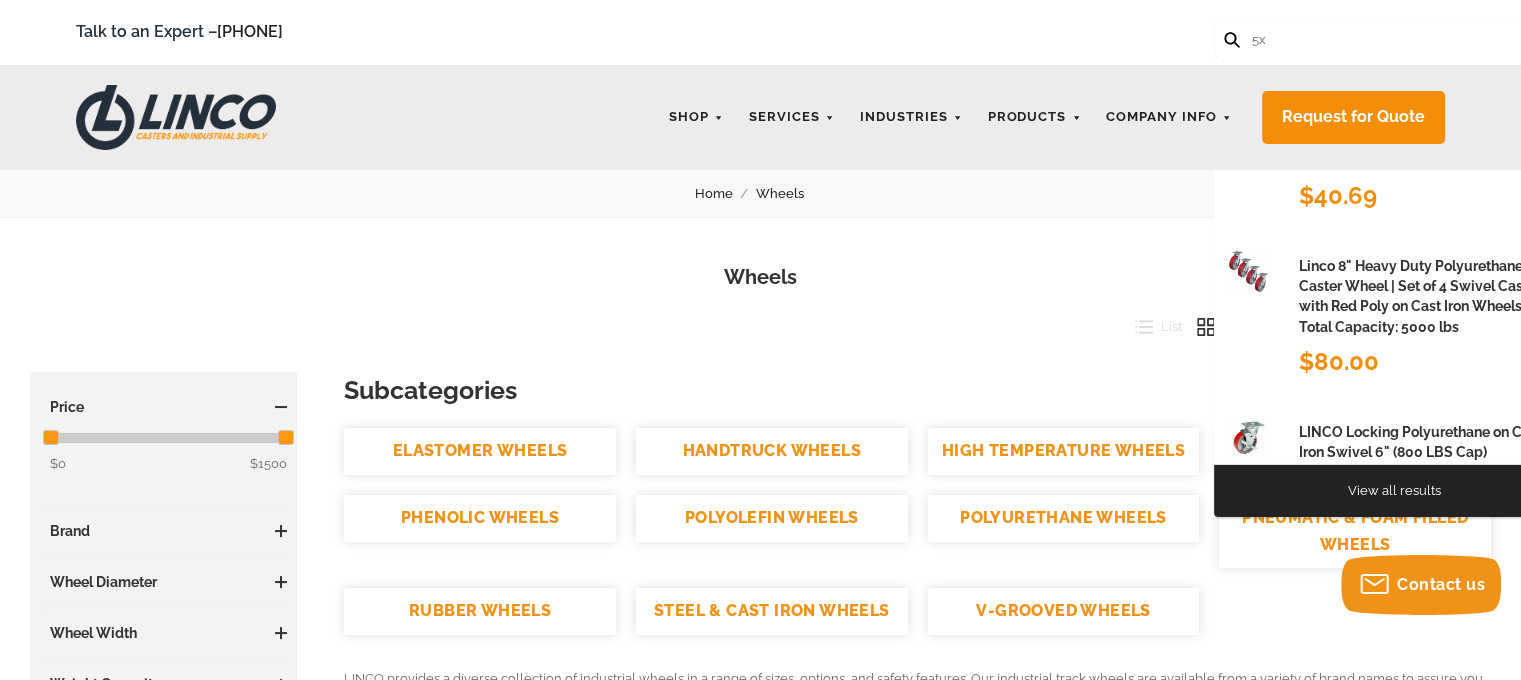 type on "5" 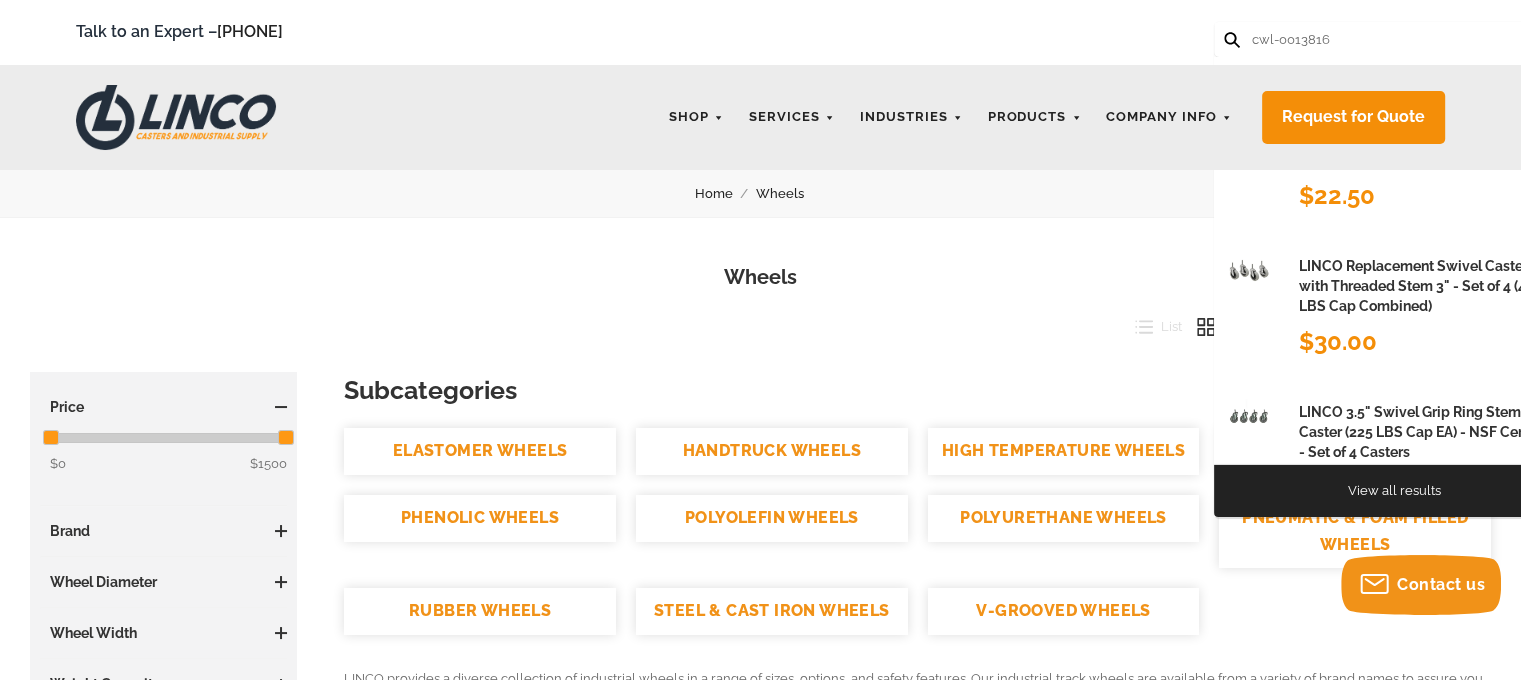 type on "cwl-0013816" 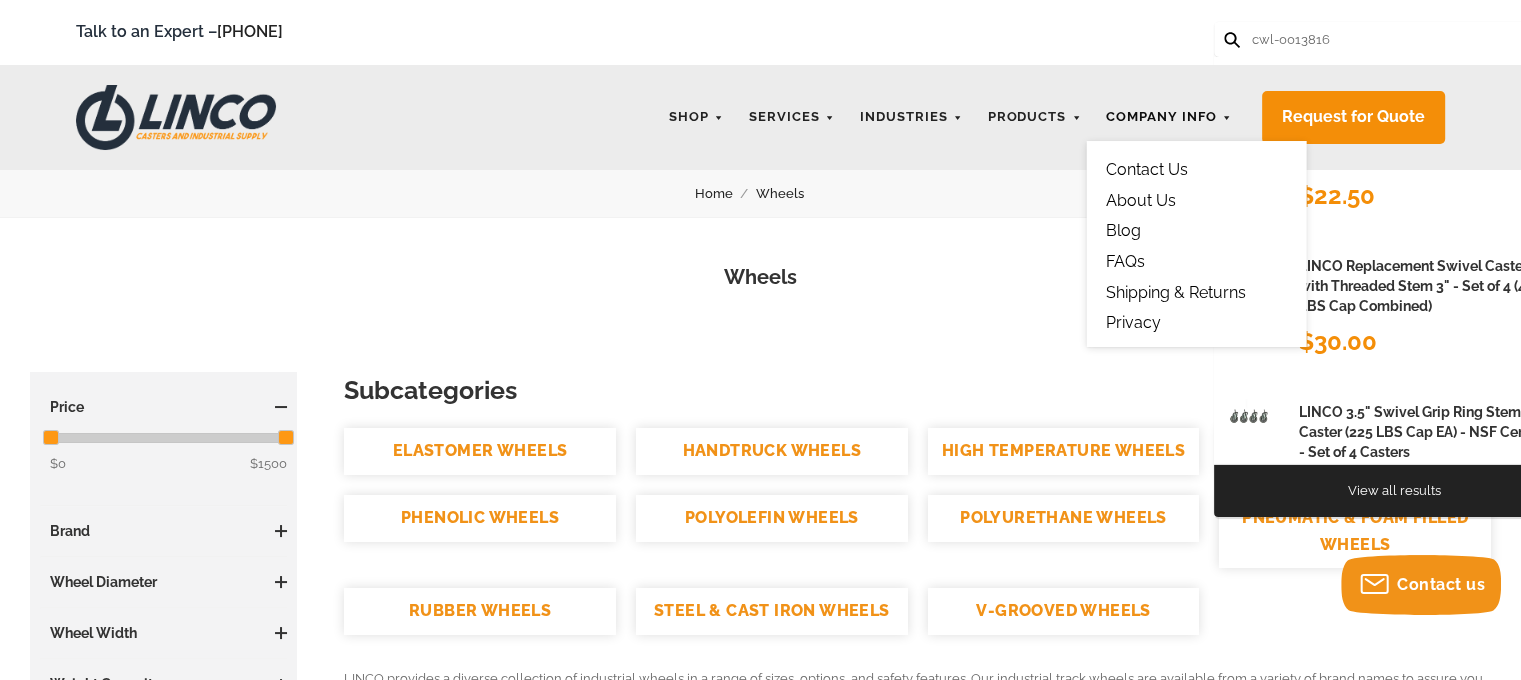 click at bounding box center [1230, 38] 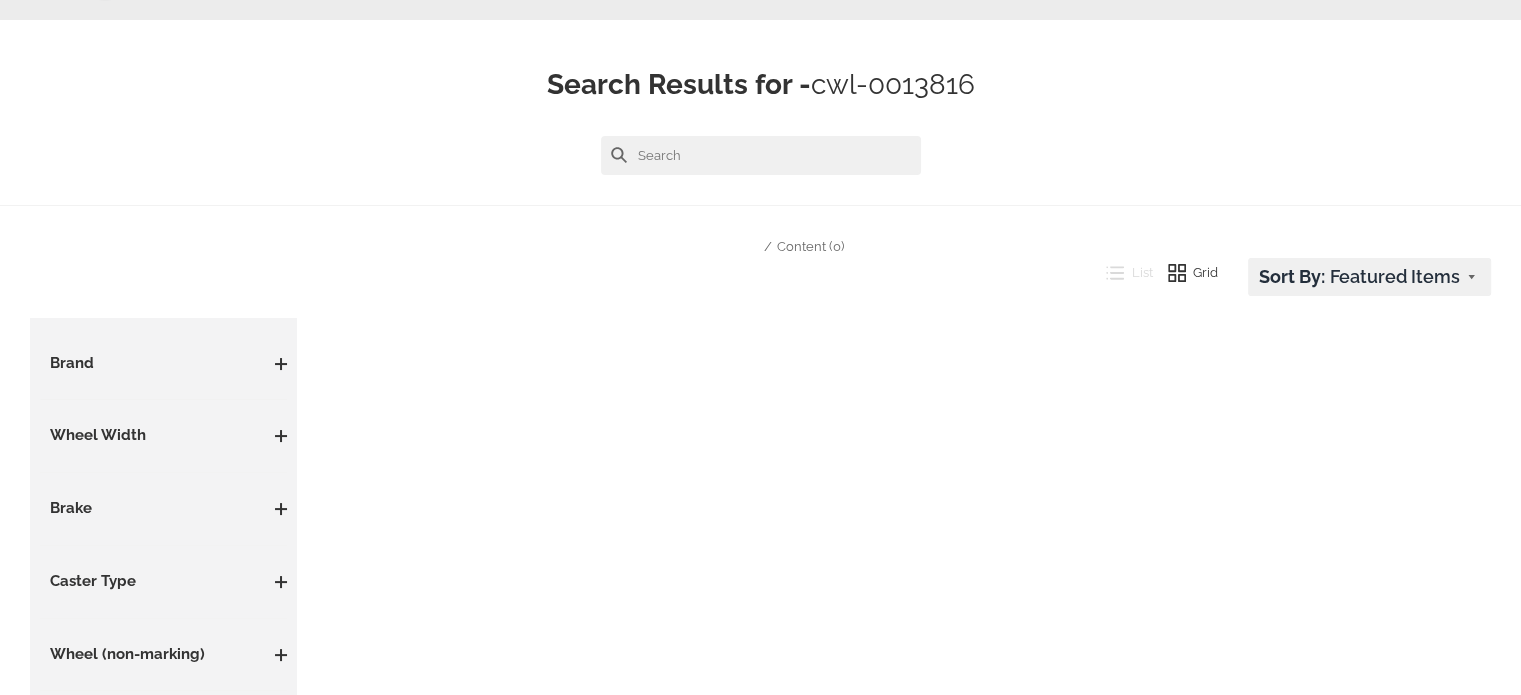 scroll, scrollTop: 214, scrollLeft: 0, axis: vertical 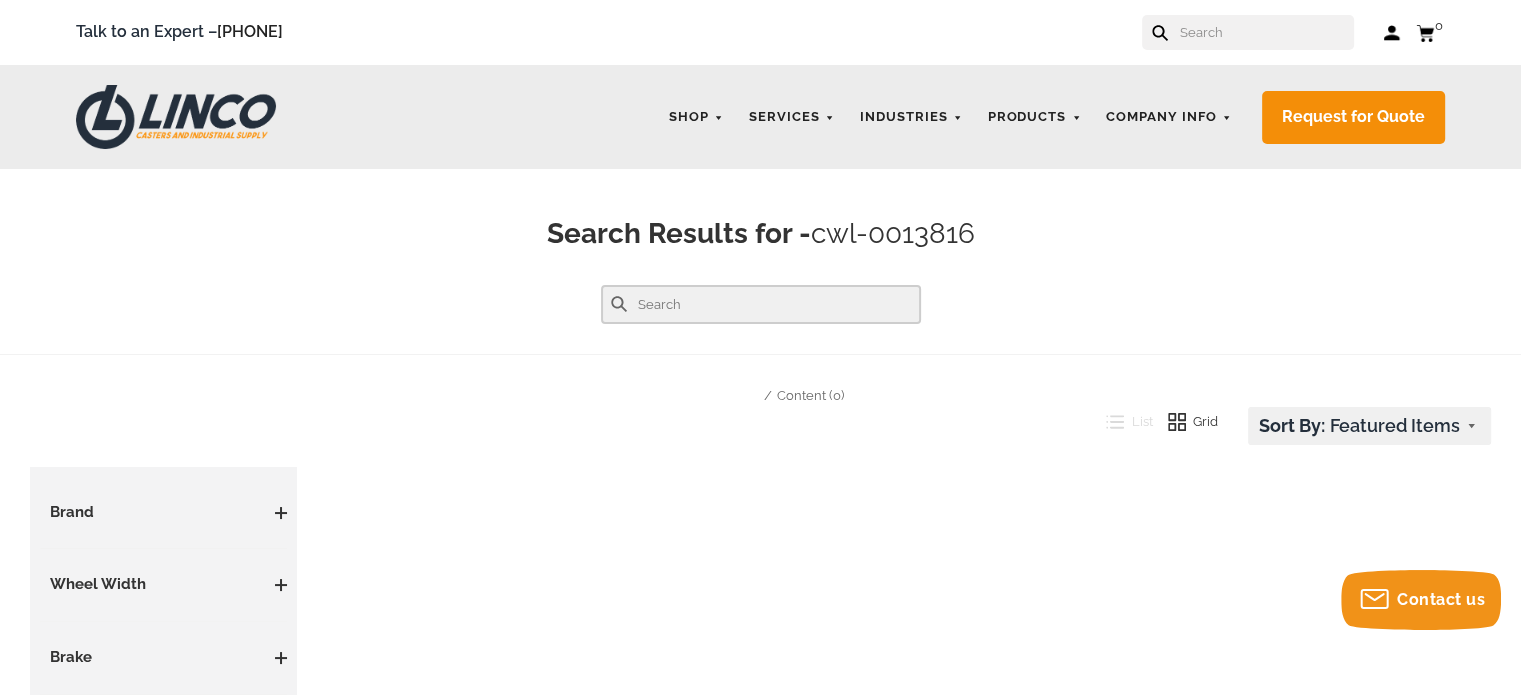 click at bounding box center (761, 304) 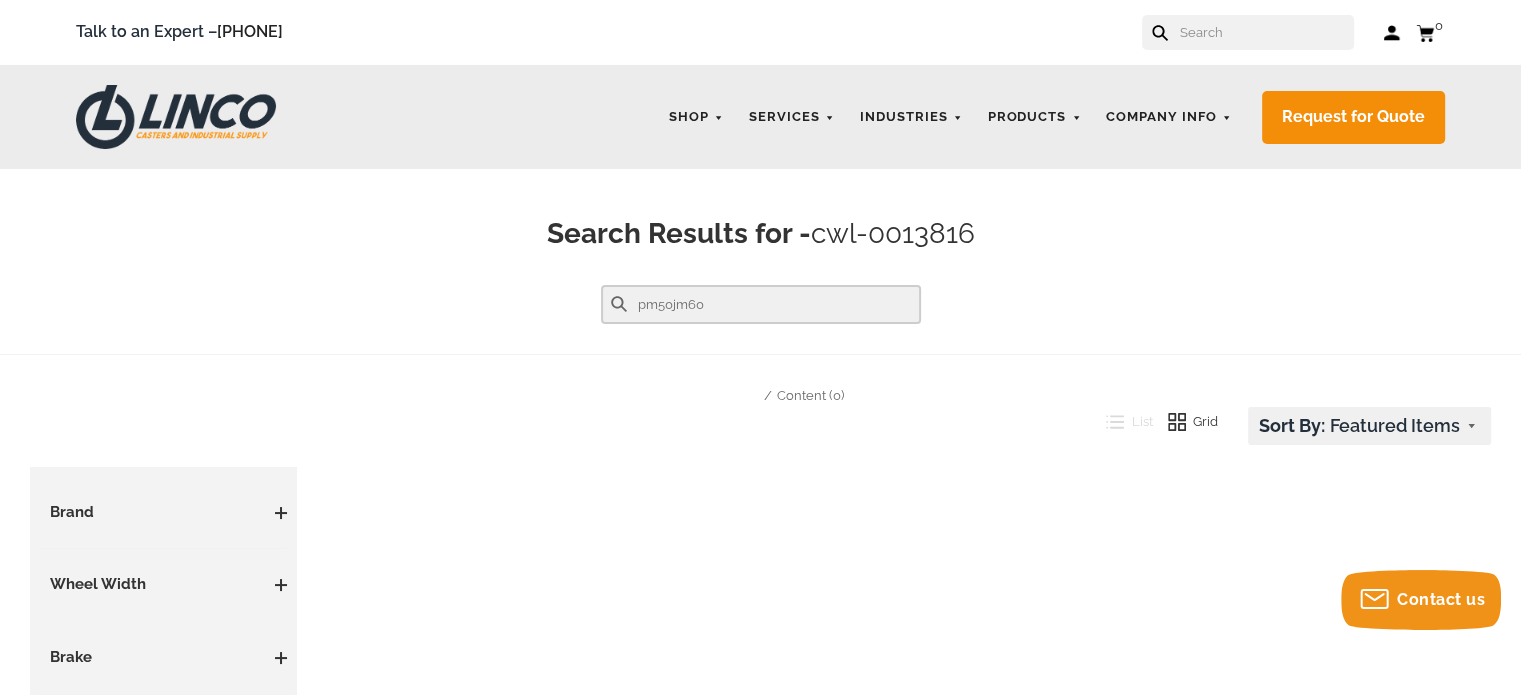 type on "pm50jm60" 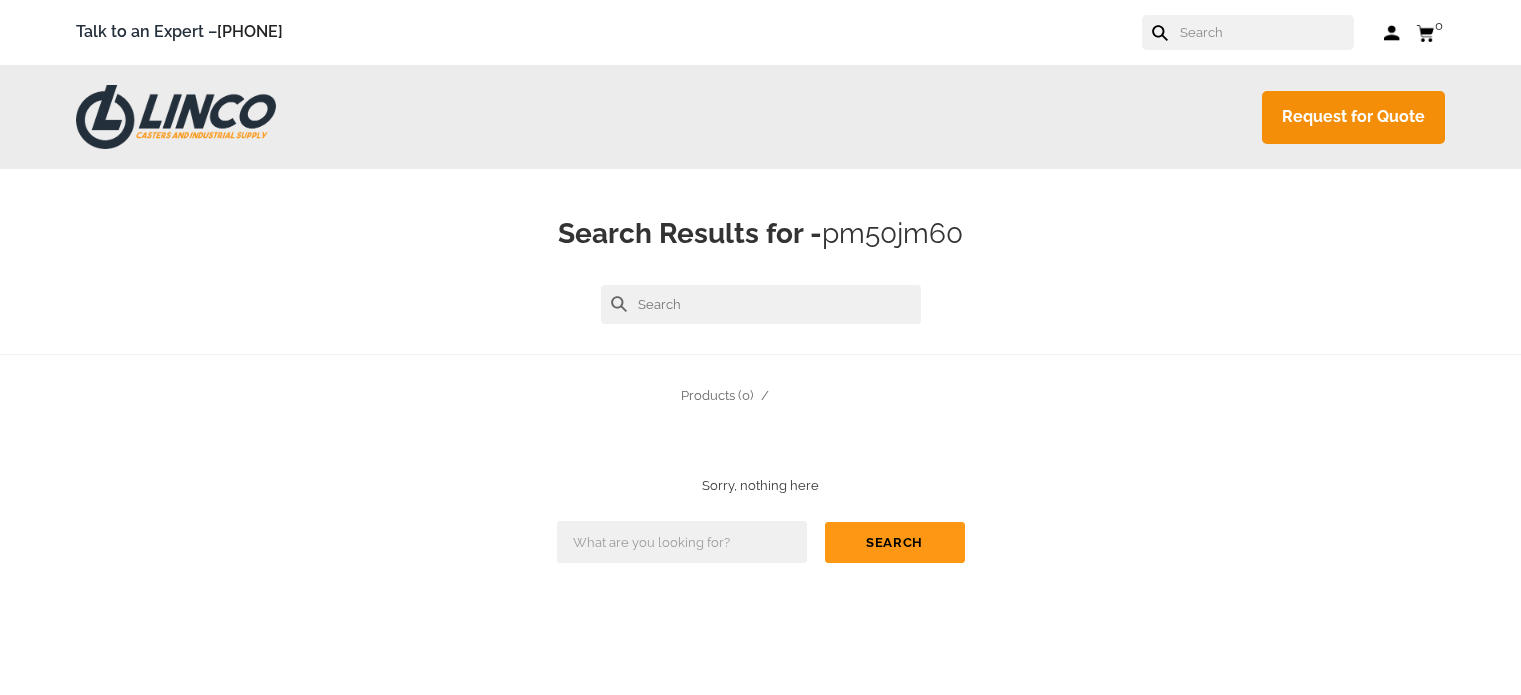 scroll, scrollTop: 154, scrollLeft: 0, axis: vertical 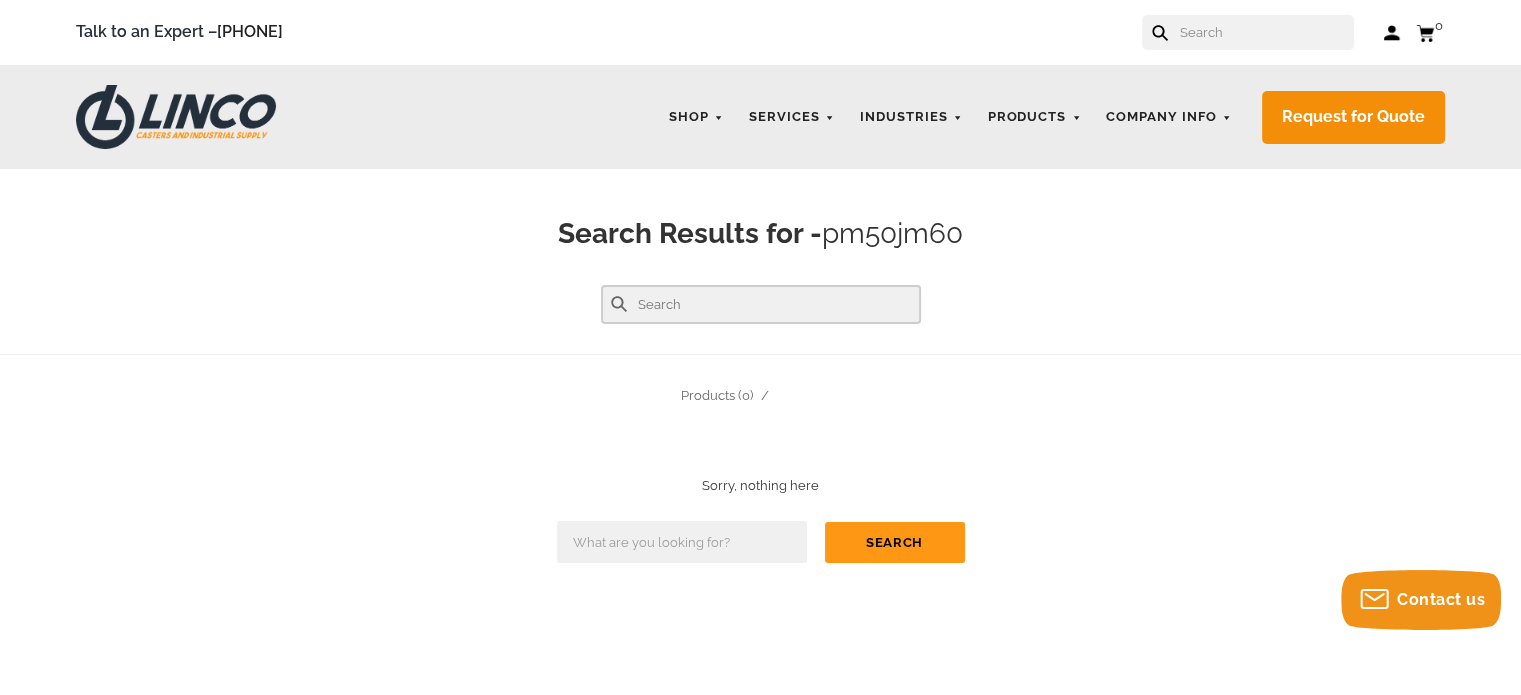 click at bounding box center (761, 304) 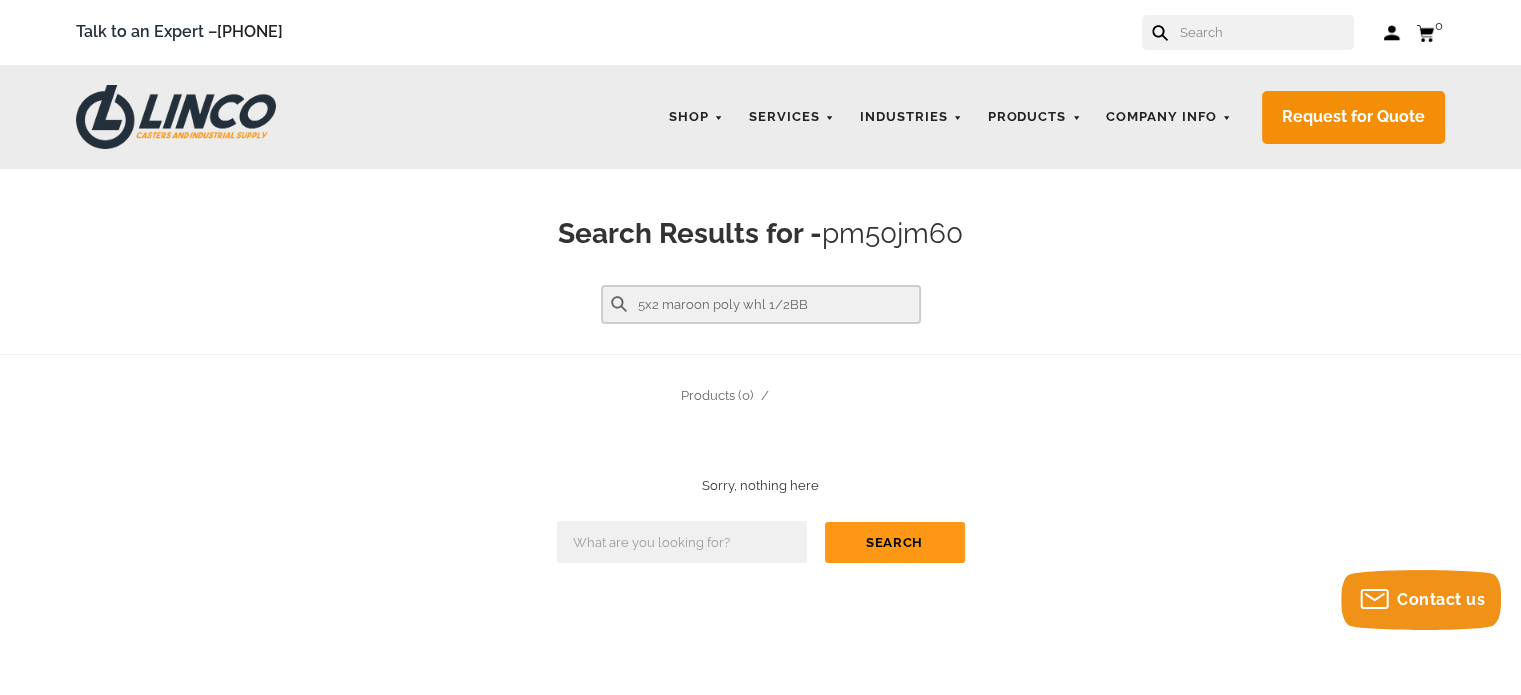 type on "5x2 maroon poly whl 1/2BB" 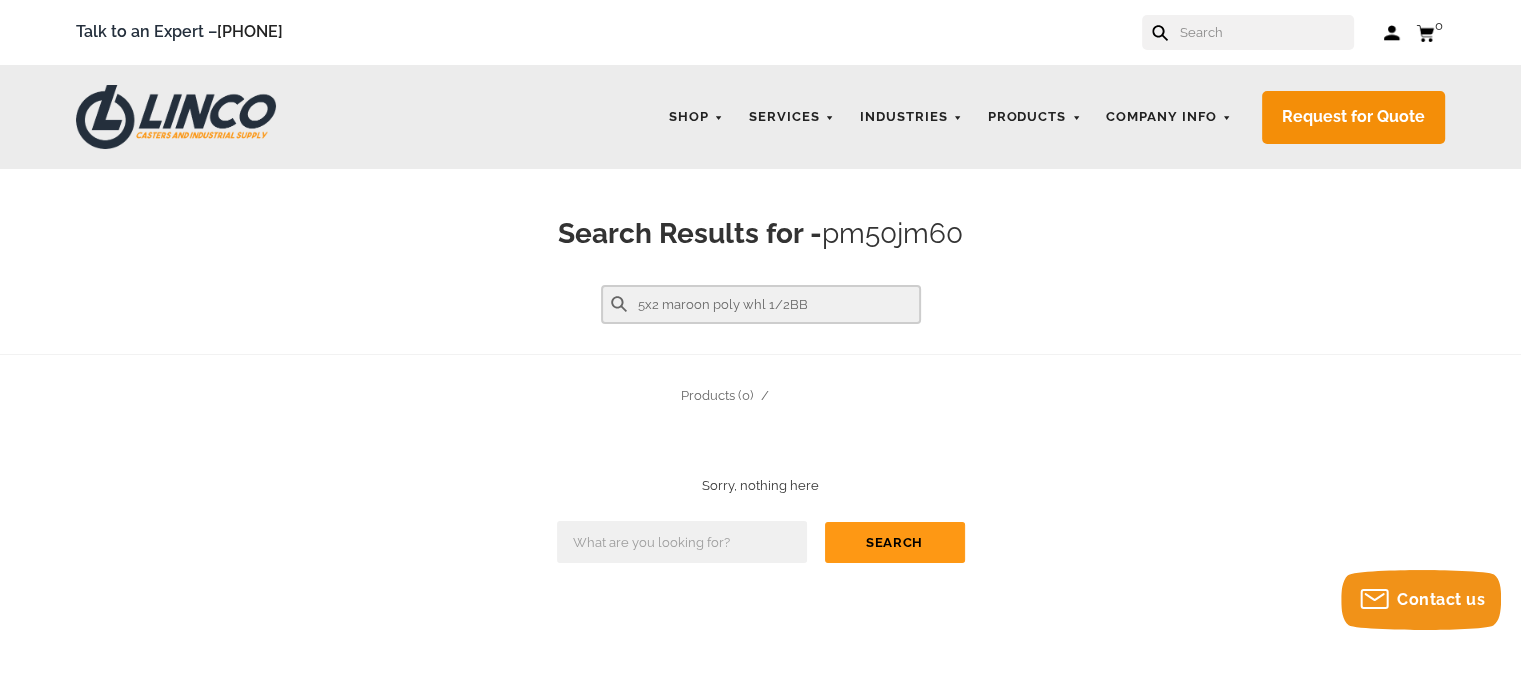 click at bounding box center [619, 304] 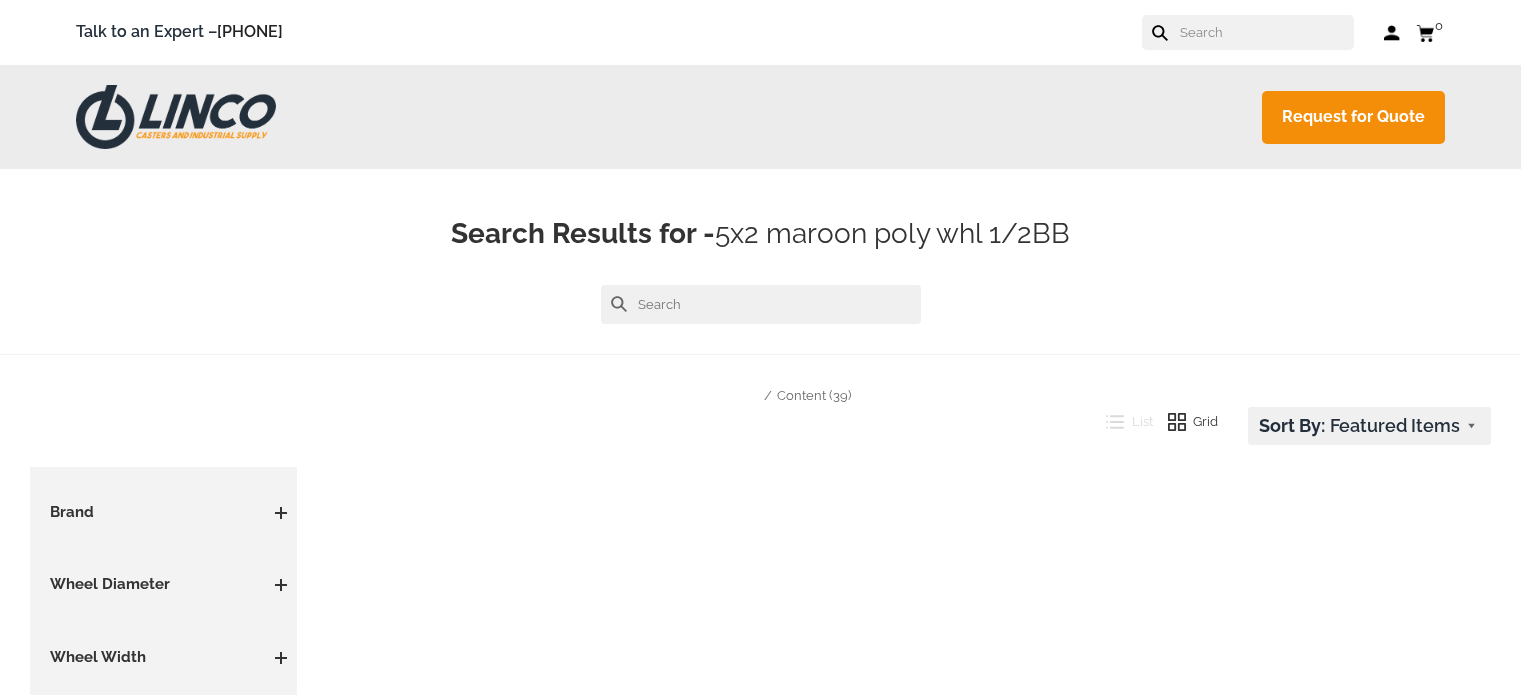 scroll, scrollTop: 214, scrollLeft: 0, axis: vertical 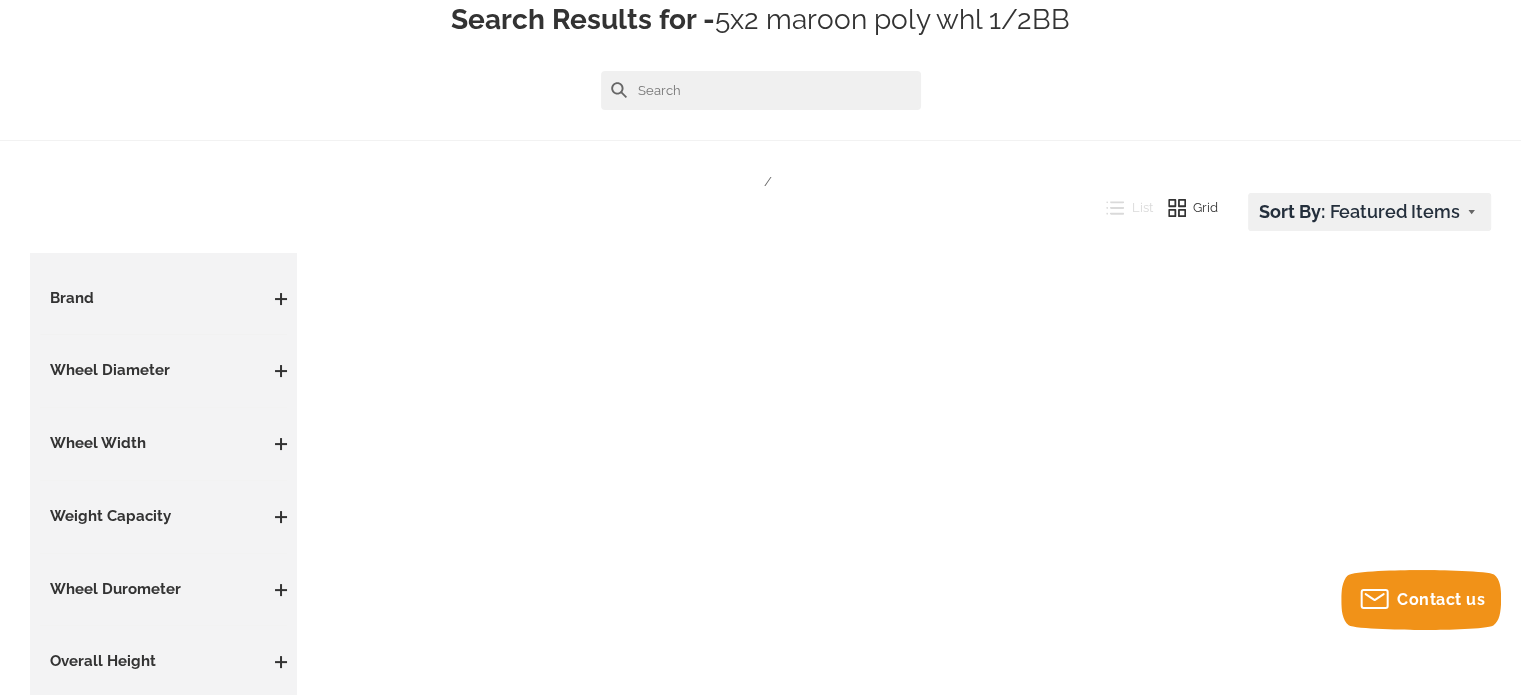 click on "Content (39)" at bounding box center (814, 181) 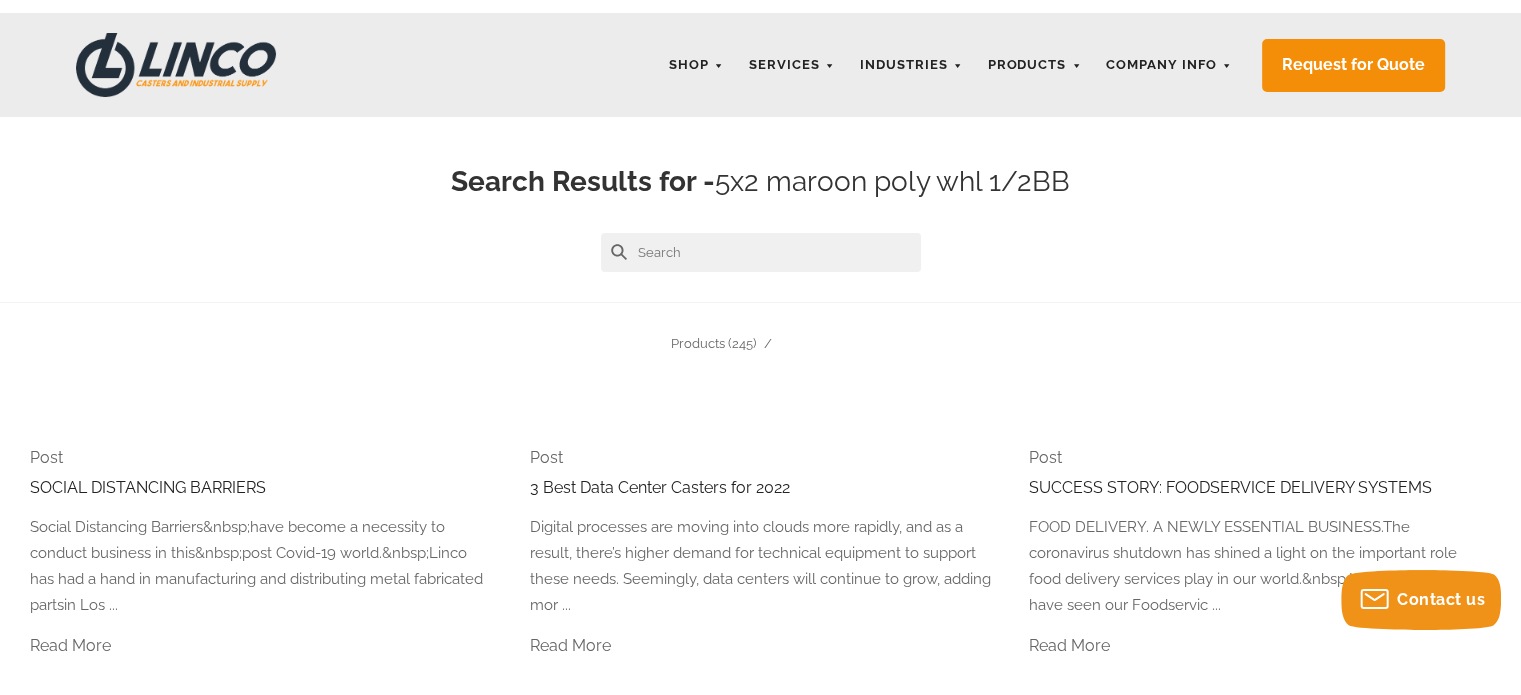 scroll, scrollTop: 0, scrollLeft: 0, axis: both 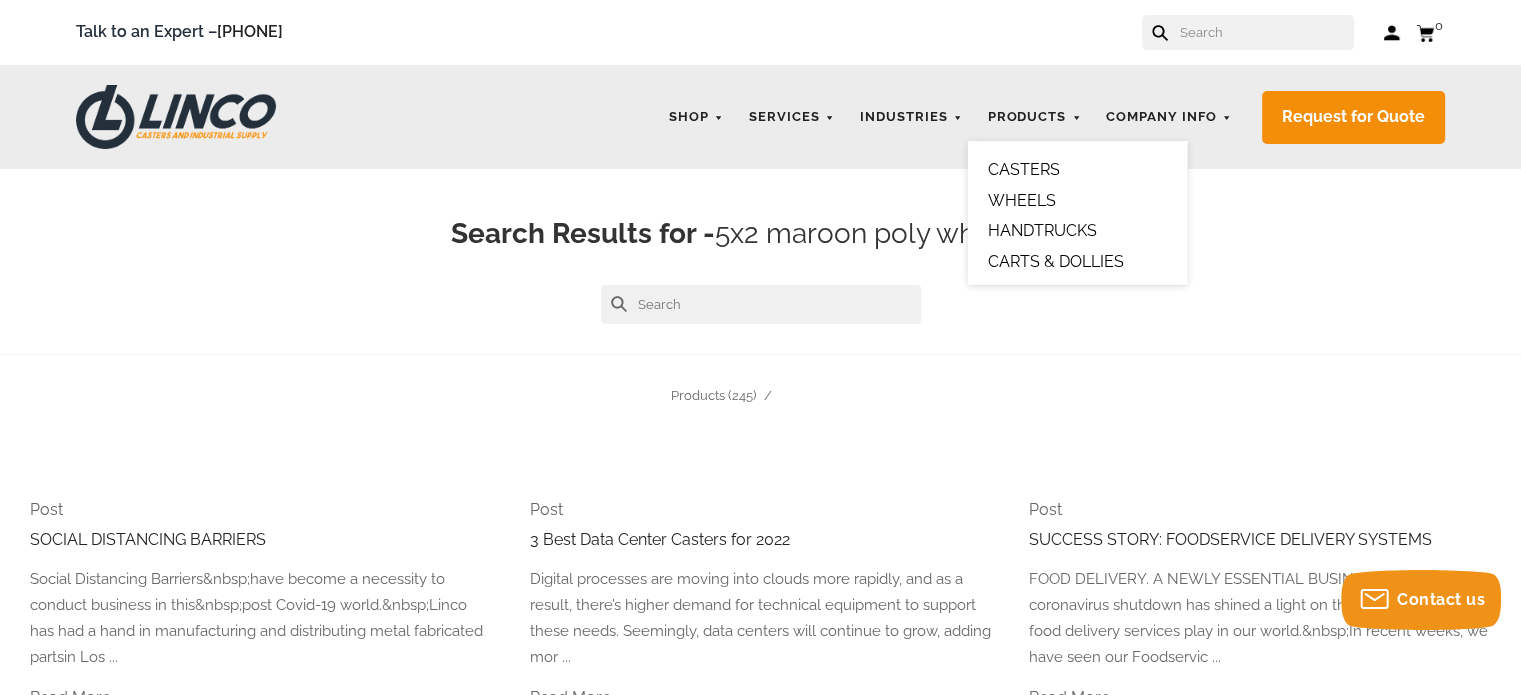 click on "WHEELS" at bounding box center (1021, 200) 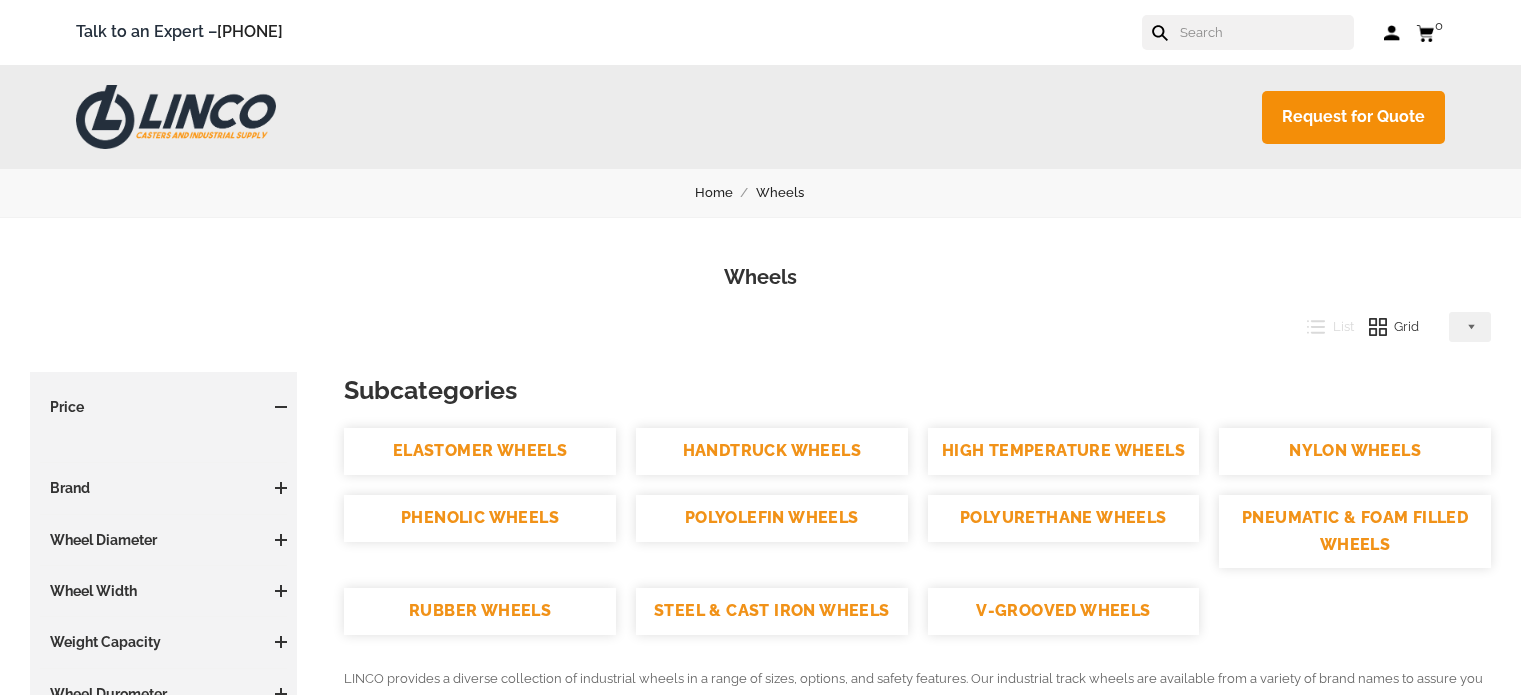 scroll, scrollTop: 0, scrollLeft: 0, axis: both 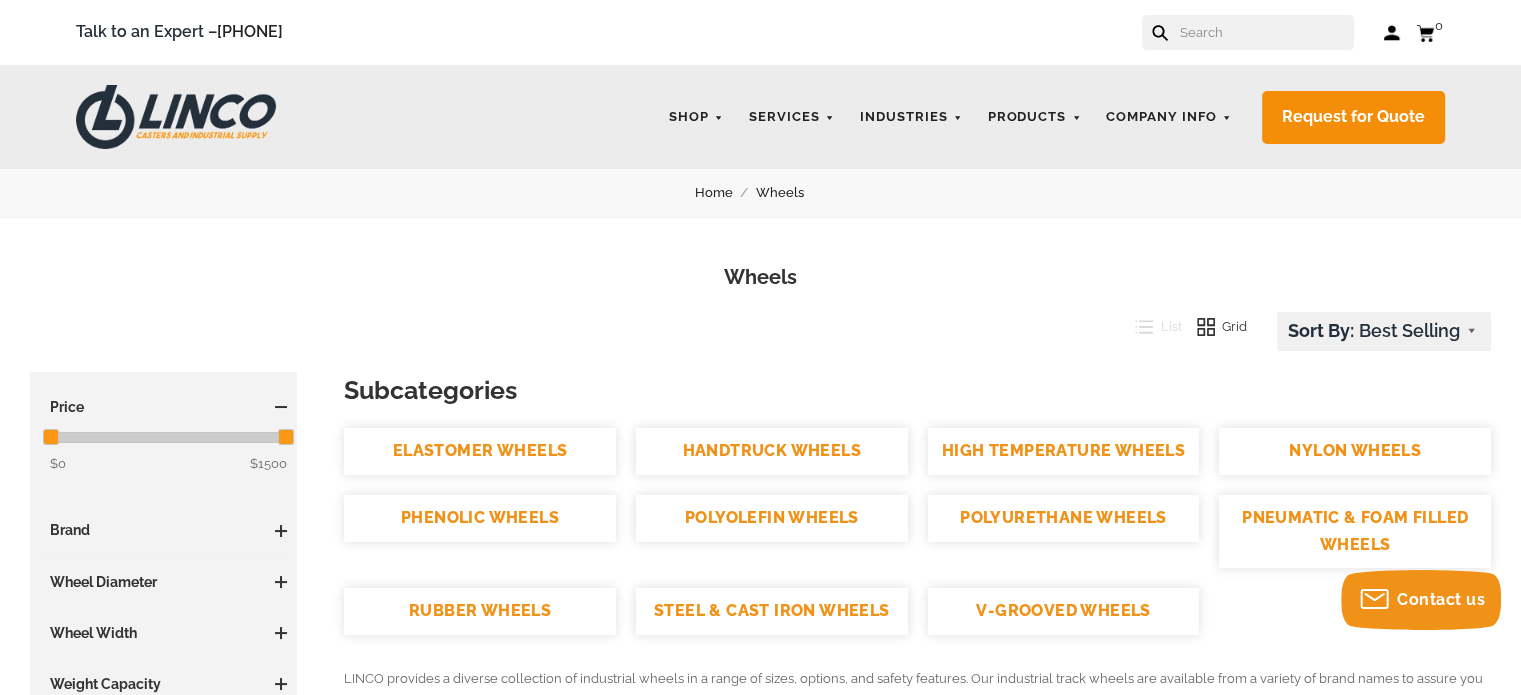 click on "POLYOLEFIN WHEELS" at bounding box center [772, 518] 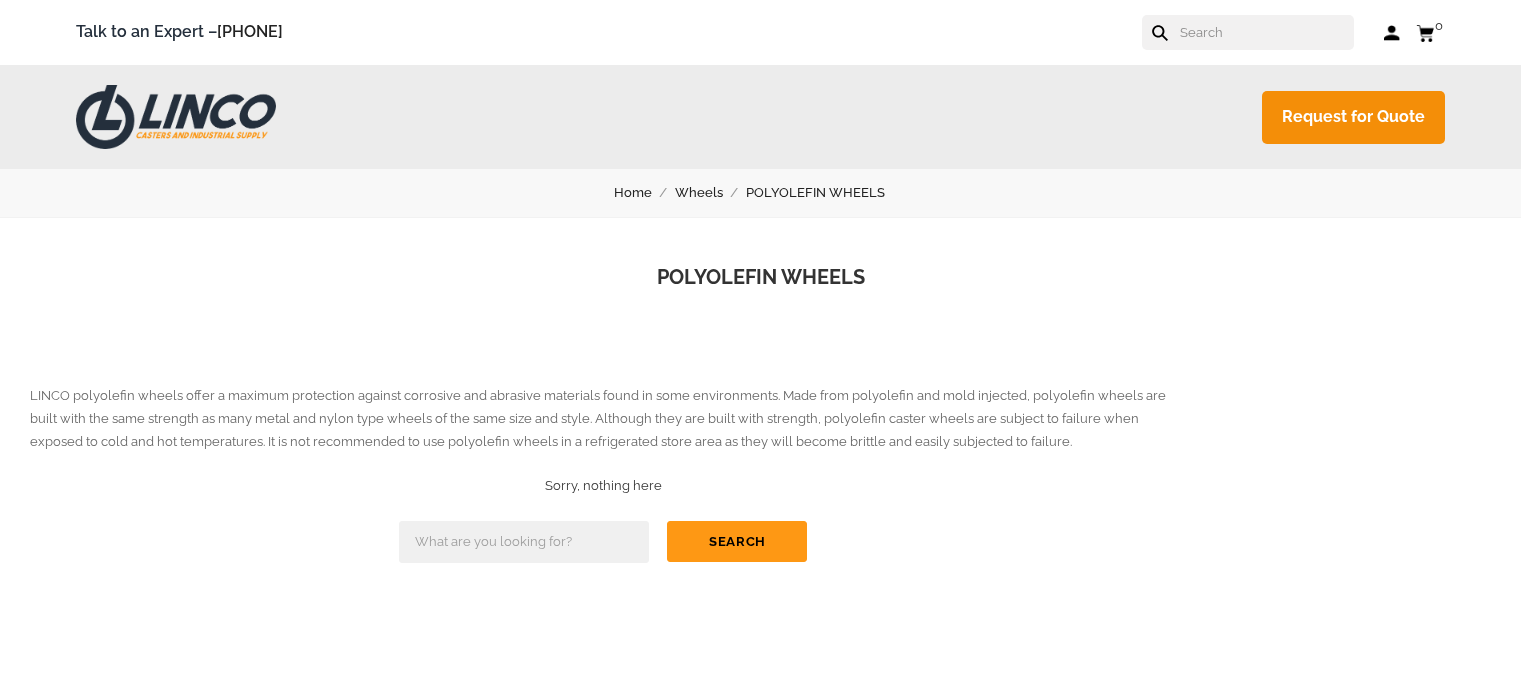 scroll, scrollTop: 0, scrollLeft: 0, axis: both 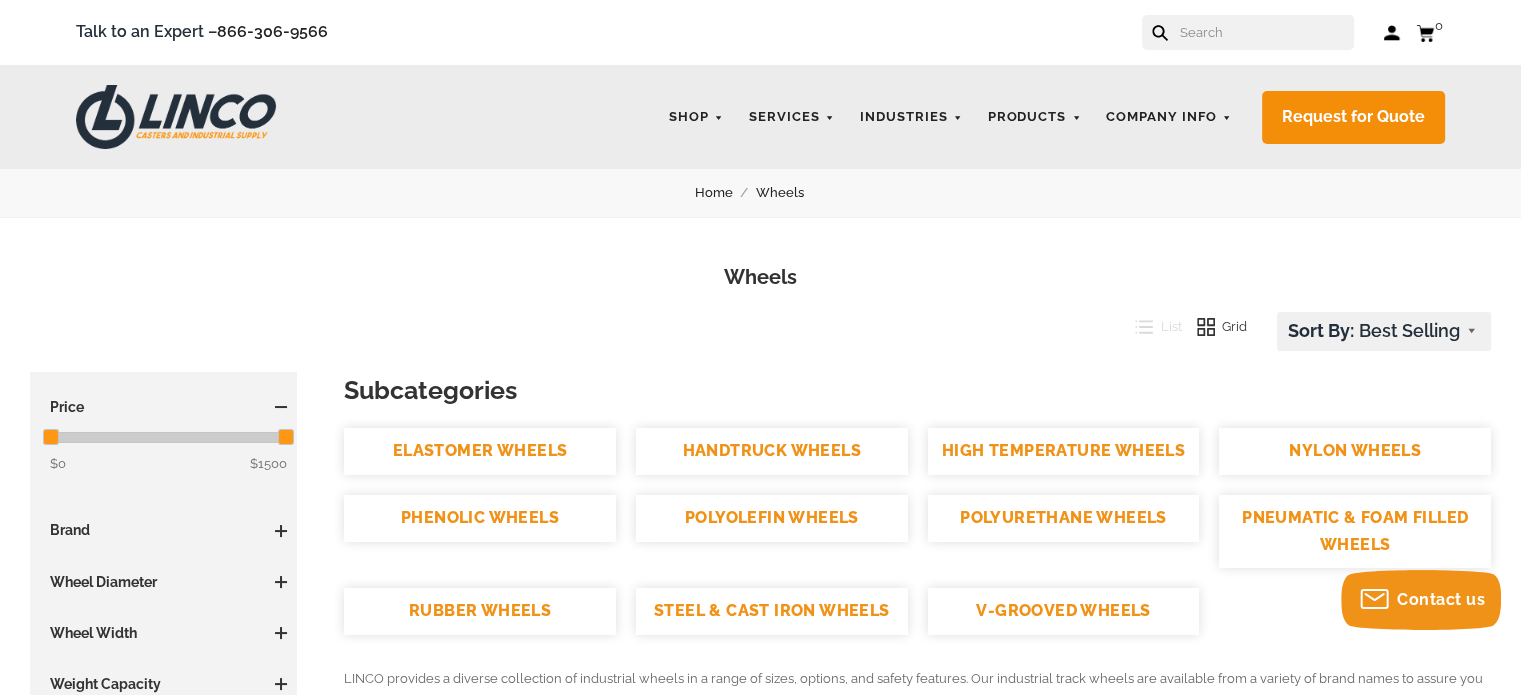 click on "POLYURETHANE WHEELS" at bounding box center (1064, 518) 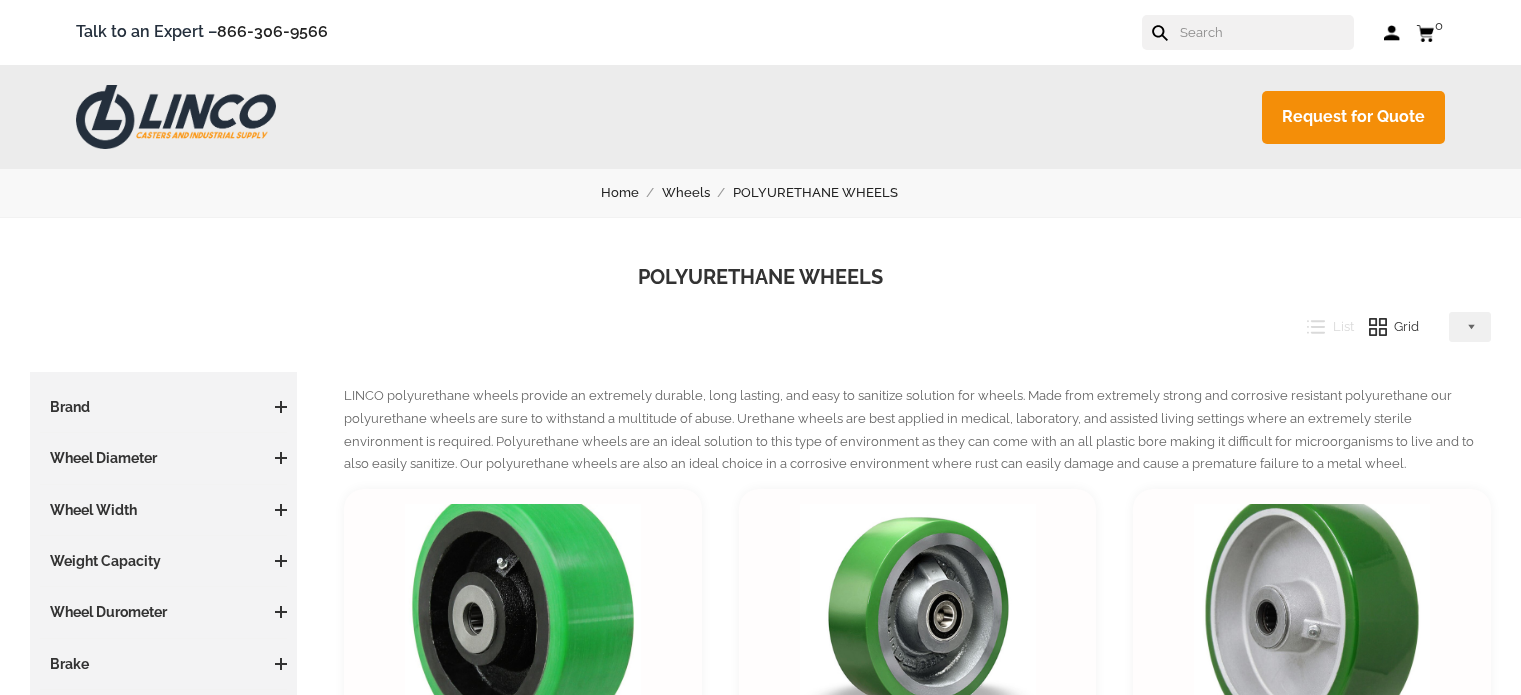 scroll, scrollTop: 0, scrollLeft: 0, axis: both 